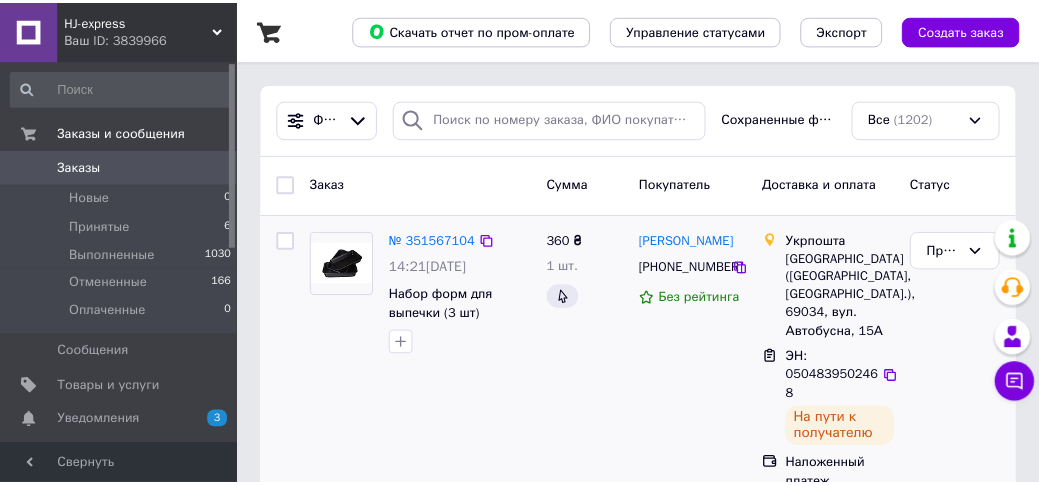 scroll, scrollTop: 0, scrollLeft: 0, axis: both 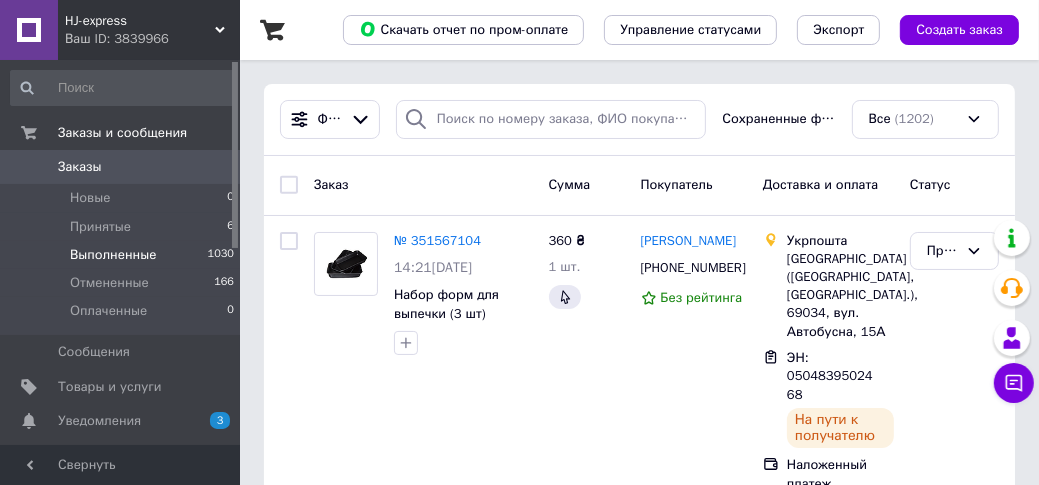 click on "Выполненные" at bounding box center [113, 255] 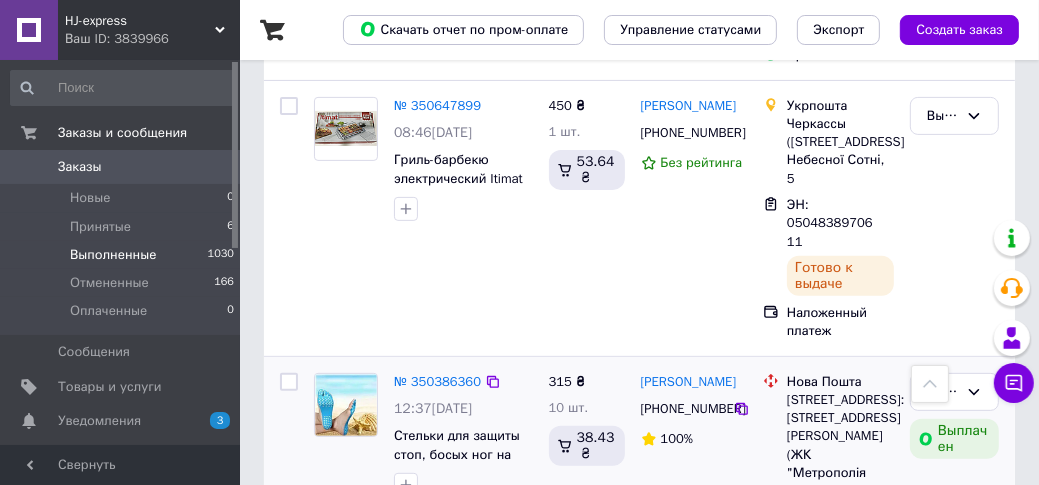 scroll, scrollTop: 480, scrollLeft: 0, axis: vertical 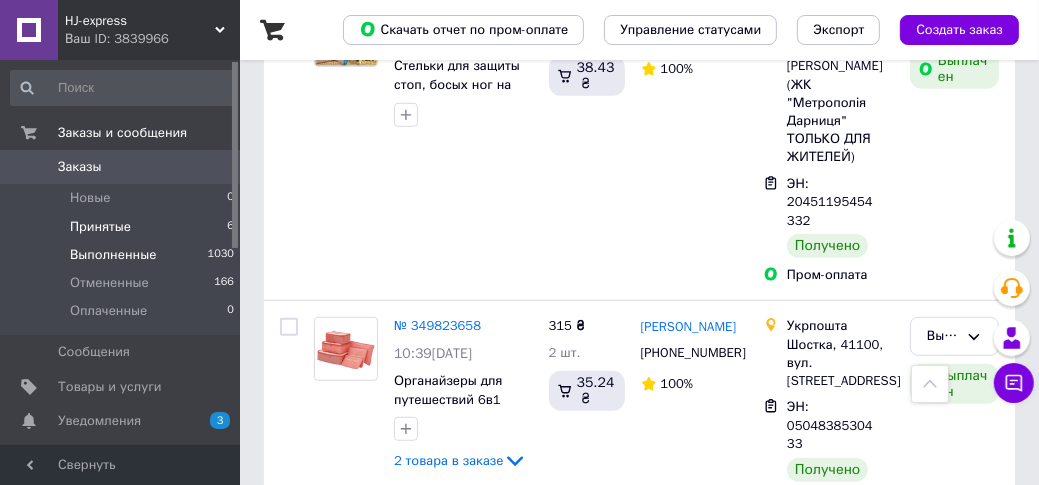 click on "Принятые" at bounding box center (100, 227) 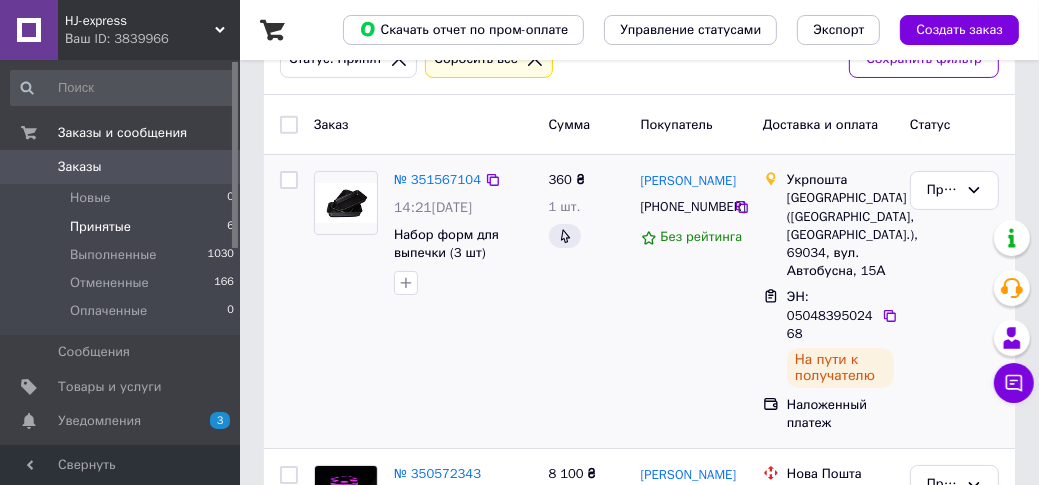 scroll, scrollTop: 80, scrollLeft: 0, axis: vertical 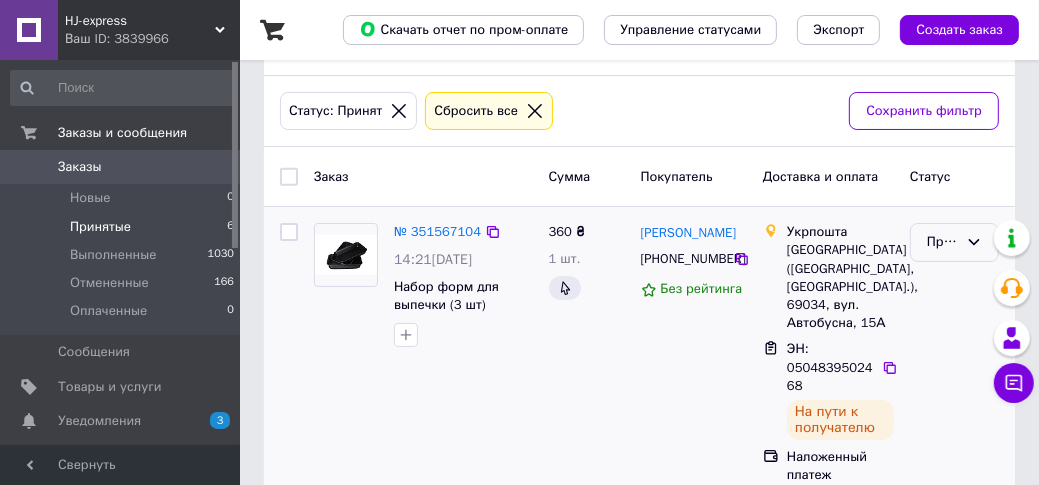 click 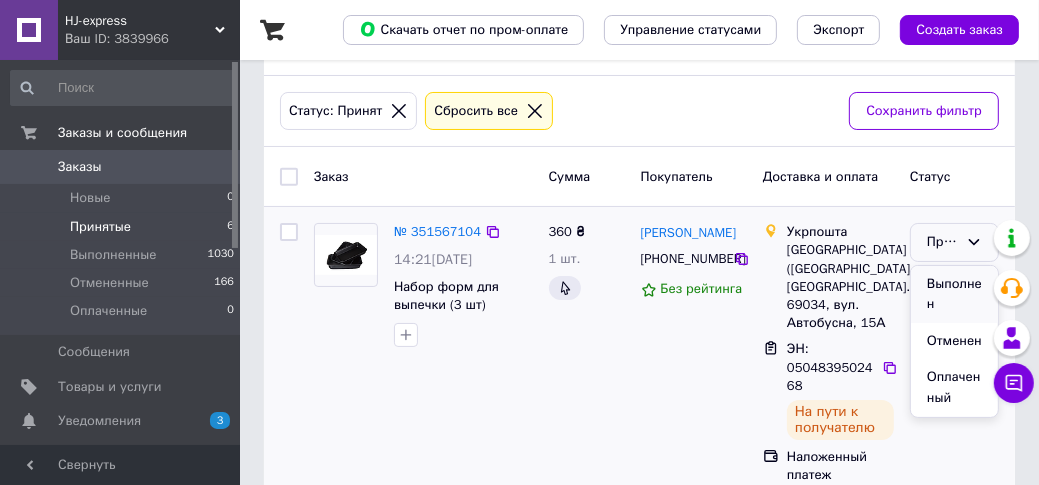 click on "Выполнен" at bounding box center [954, 294] 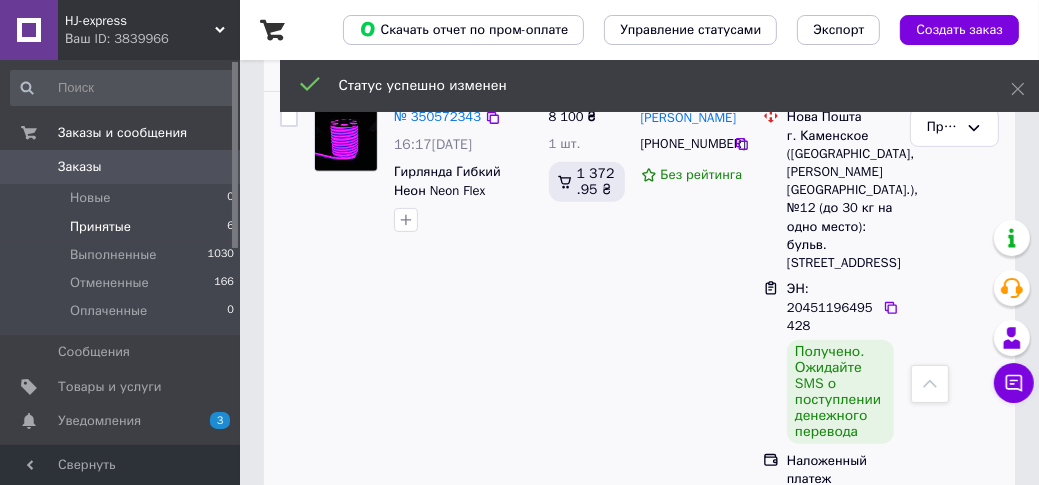 scroll, scrollTop: 480, scrollLeft: 0, axis: vertical 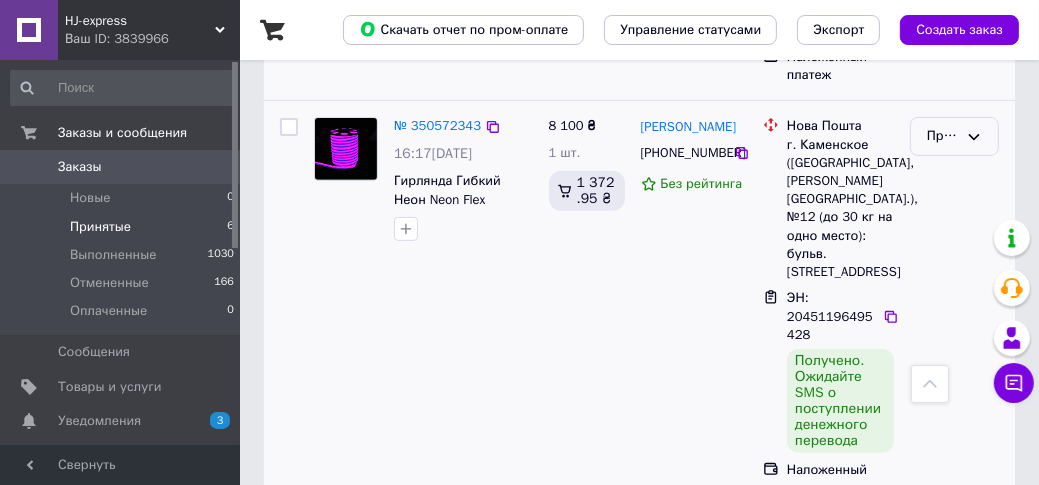 click 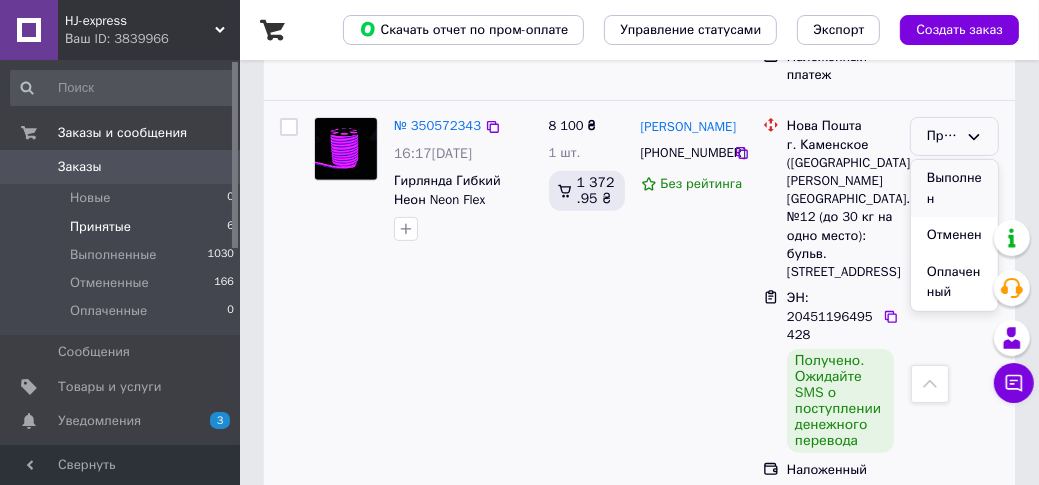 click on "Выполнен" at bounding box center (954, 188) 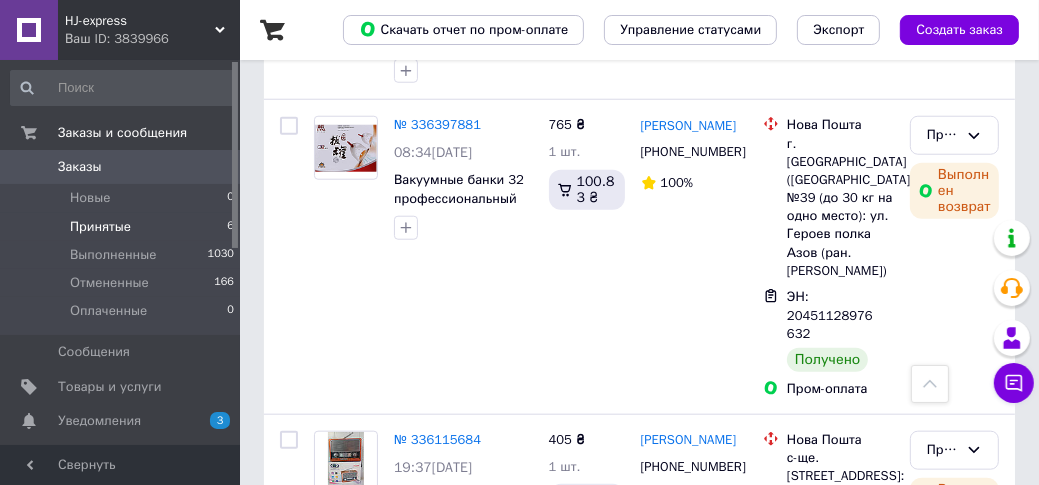 scroll, scrollTop: 1216, scrollLeft: 0, axis: vertical 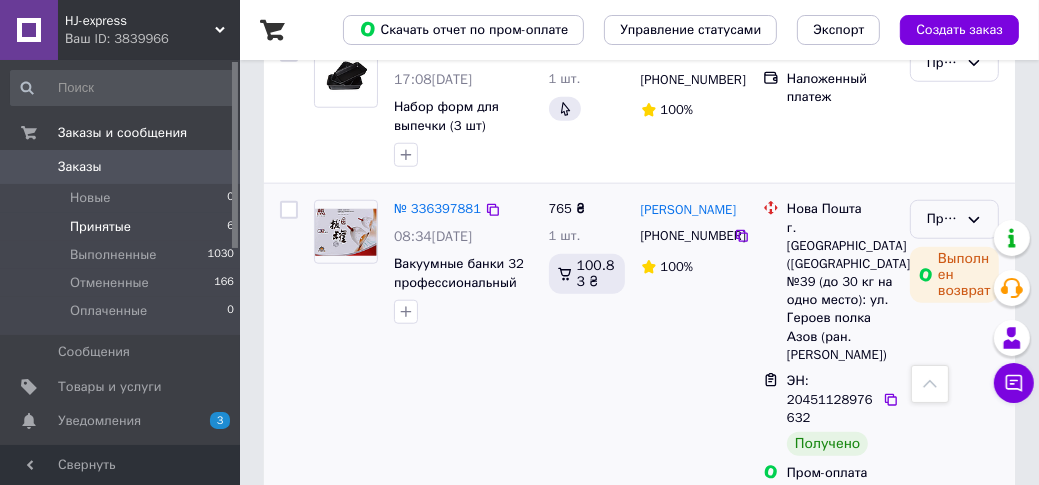 click on "Принят" at bounding box center (954, 219) 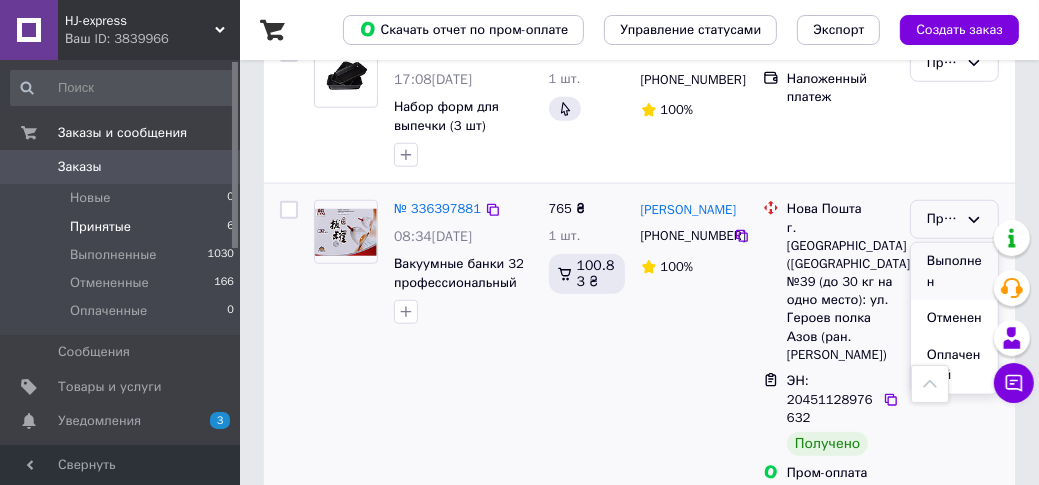 click on "Выполнен" at bounding box center [954, 271] 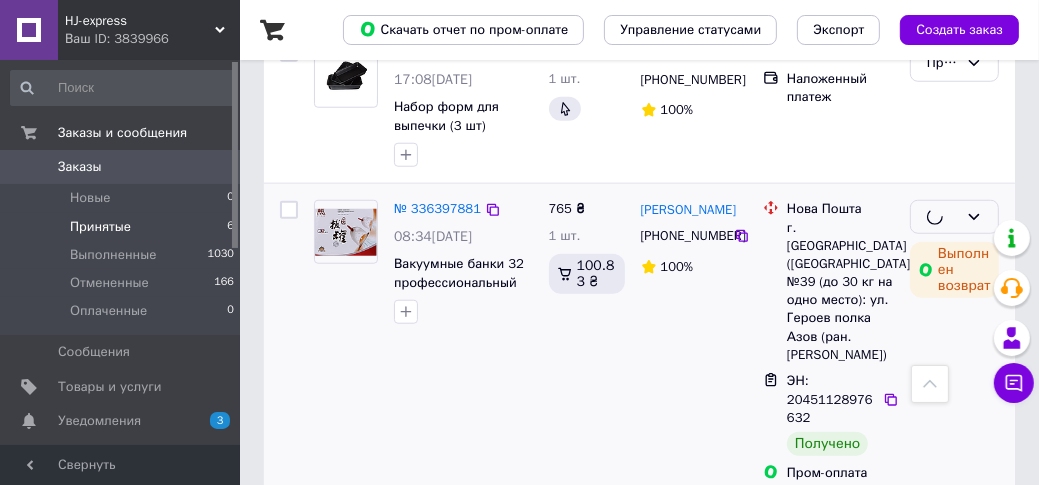 scroll, scrollTop: 1456, scrollLeft: 0, axis: vertical 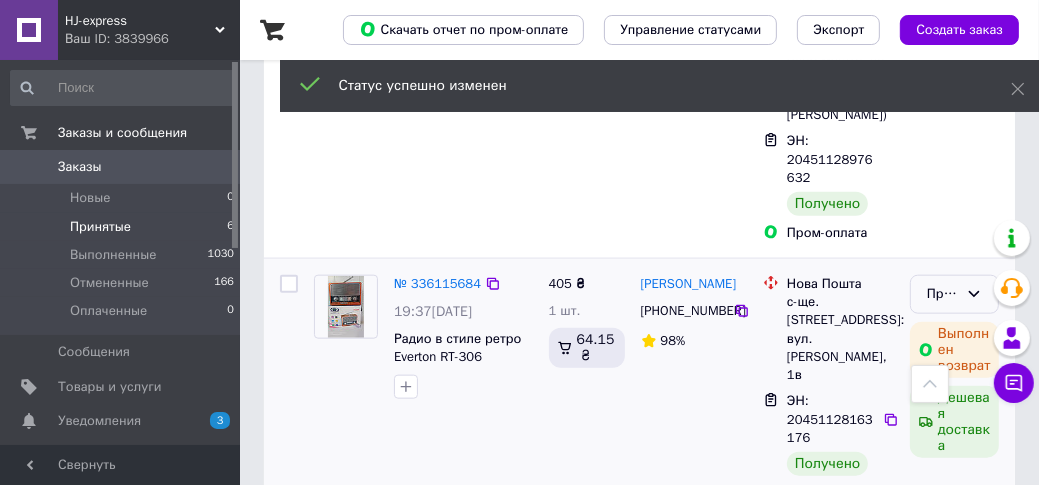 click 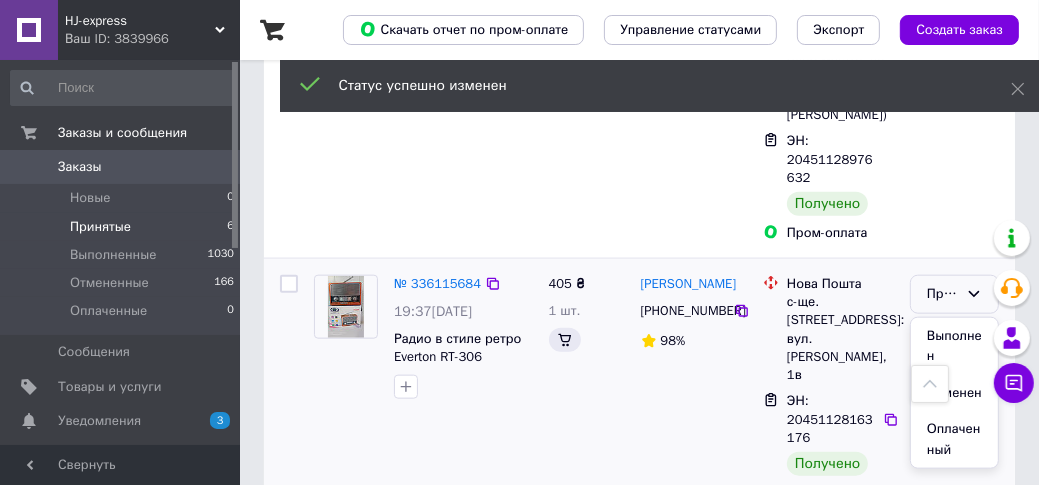 drag, startPoint x: 940, startPoint y: 319, endPoint x: 856, endPoint y: 308, distance: 84.71718 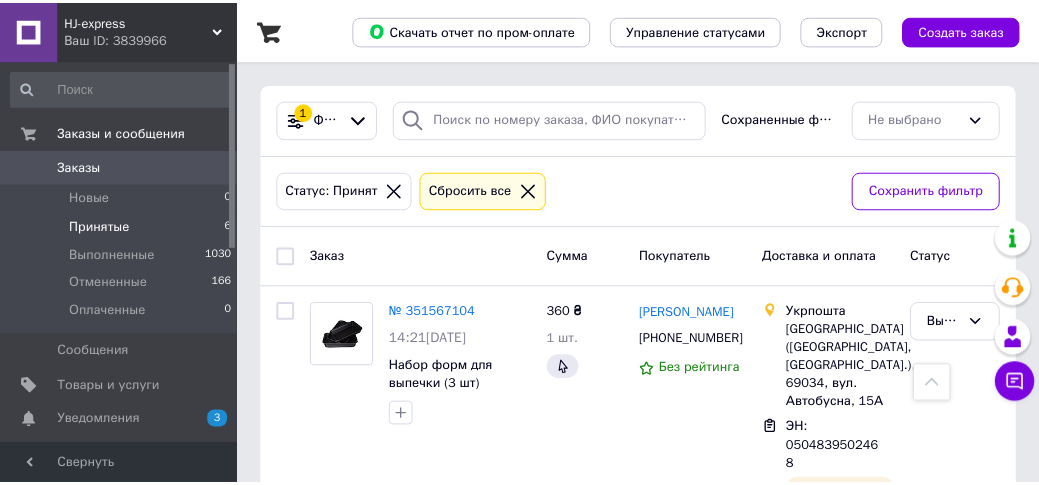 scroll, scrollTop: 1456, scrollLeft: 0, axis: vertical 